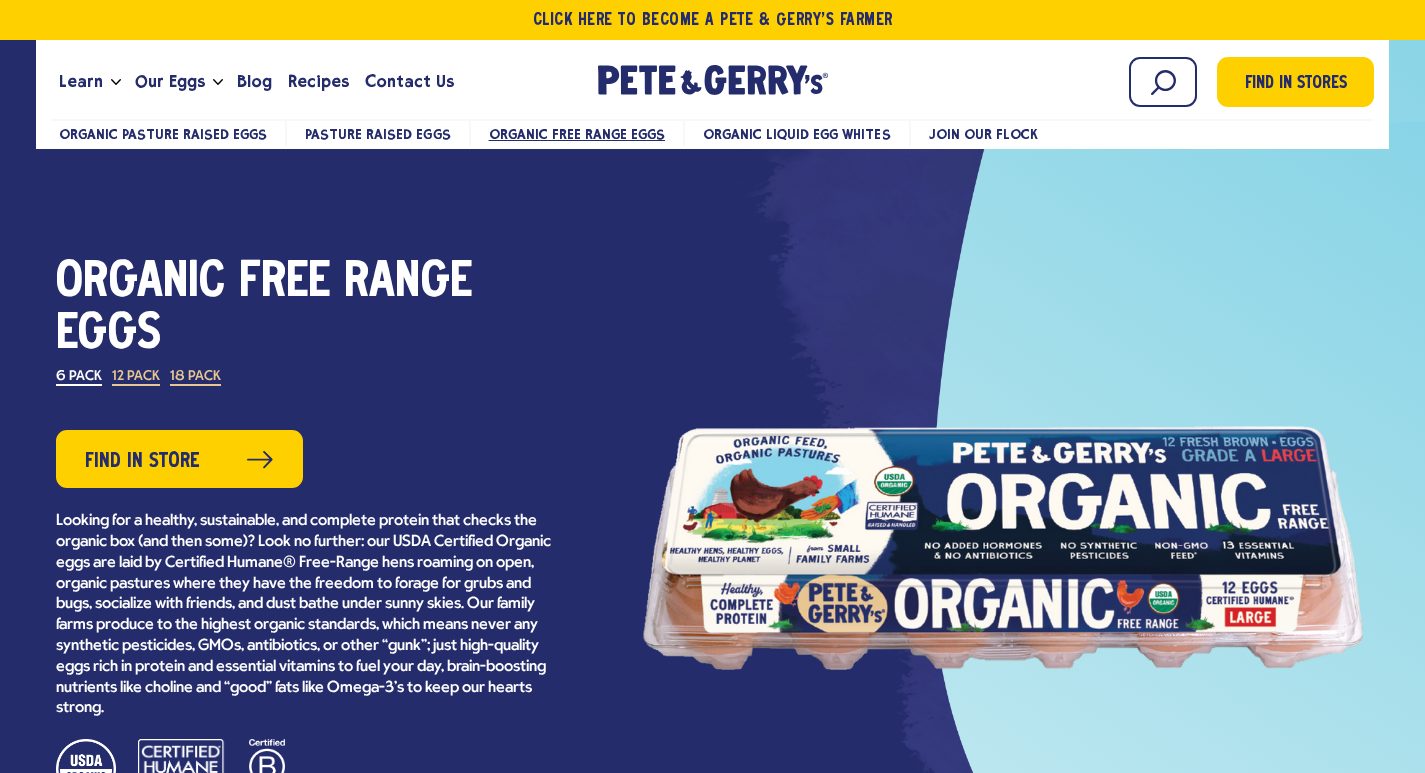 scroll, scrollTop: 0, scrollLeft: 0, axis: both 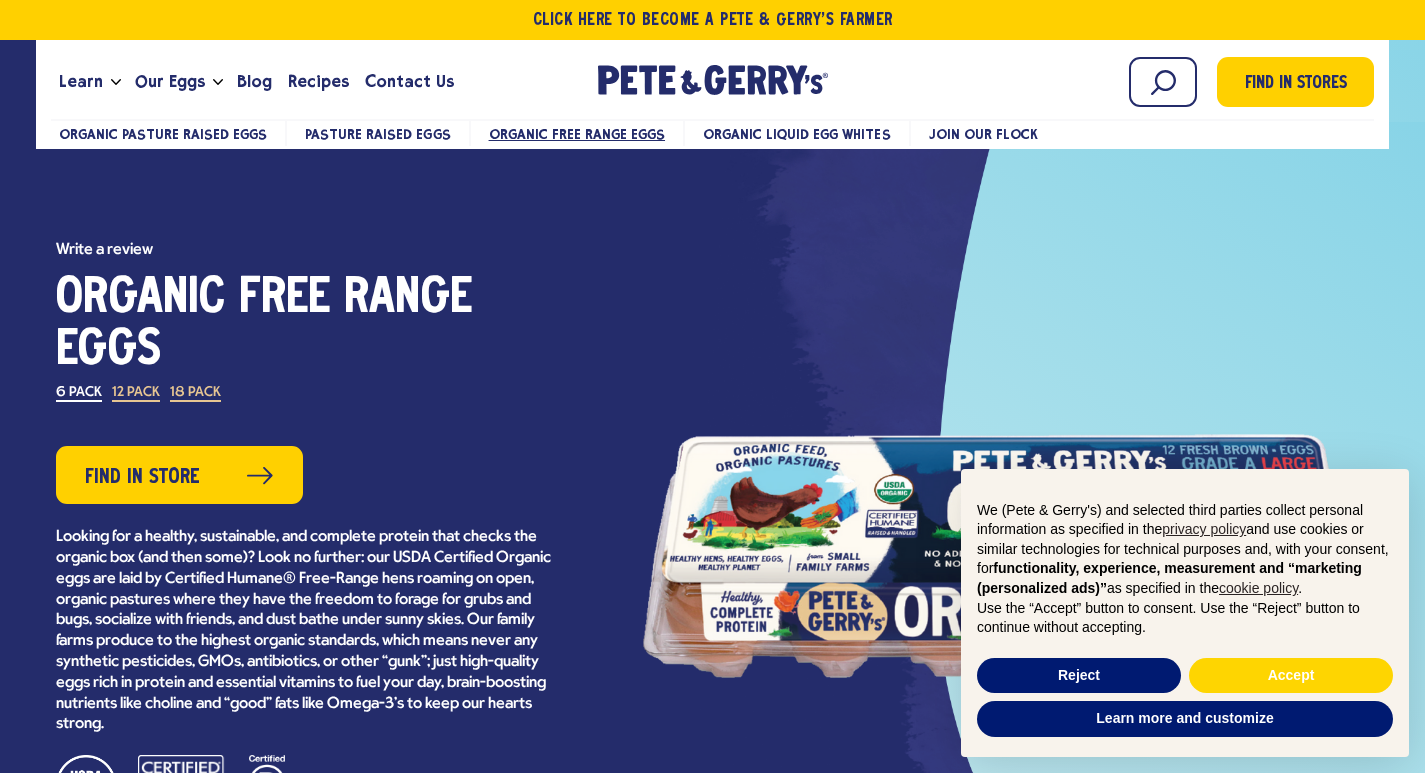 click at bounding box center (1003, 556) 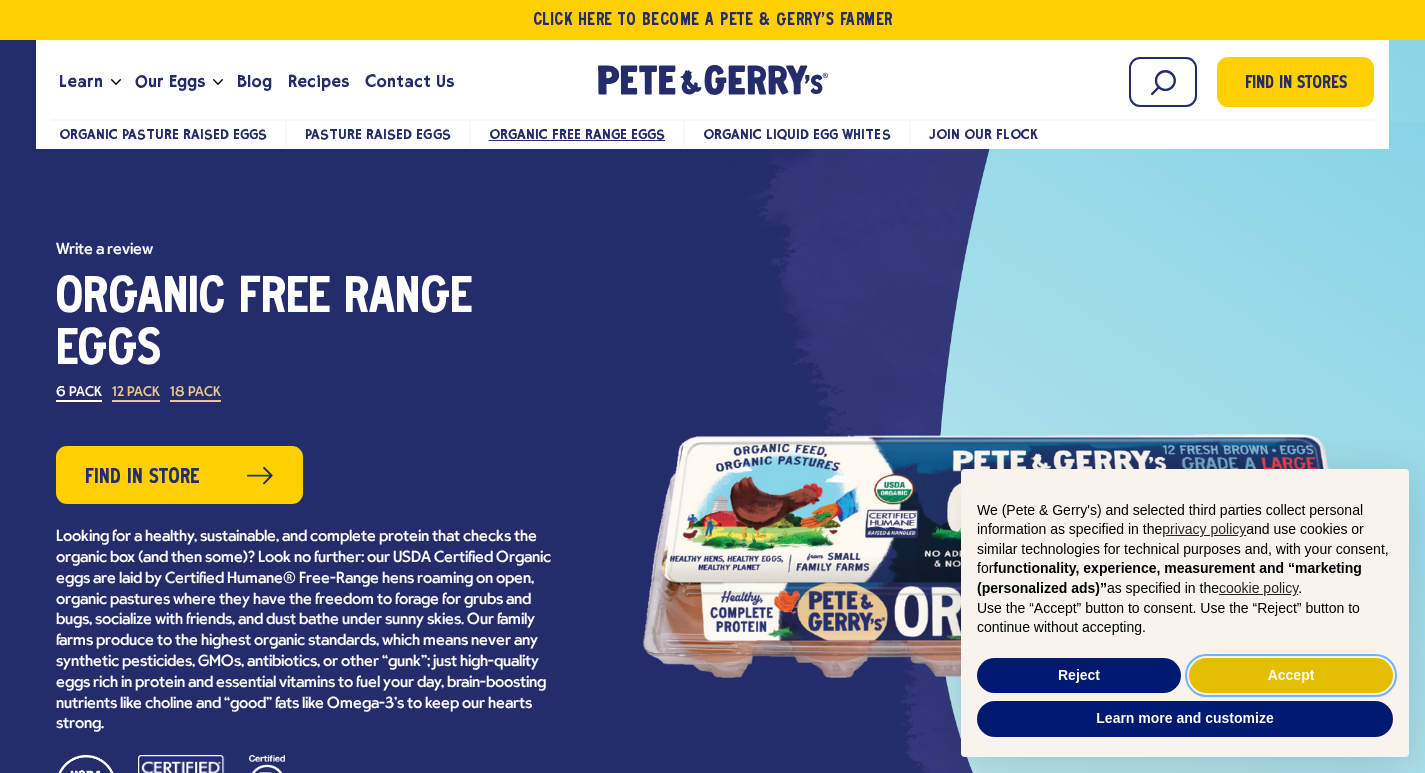 click on "Accept" at bounding box center (1291, 676) 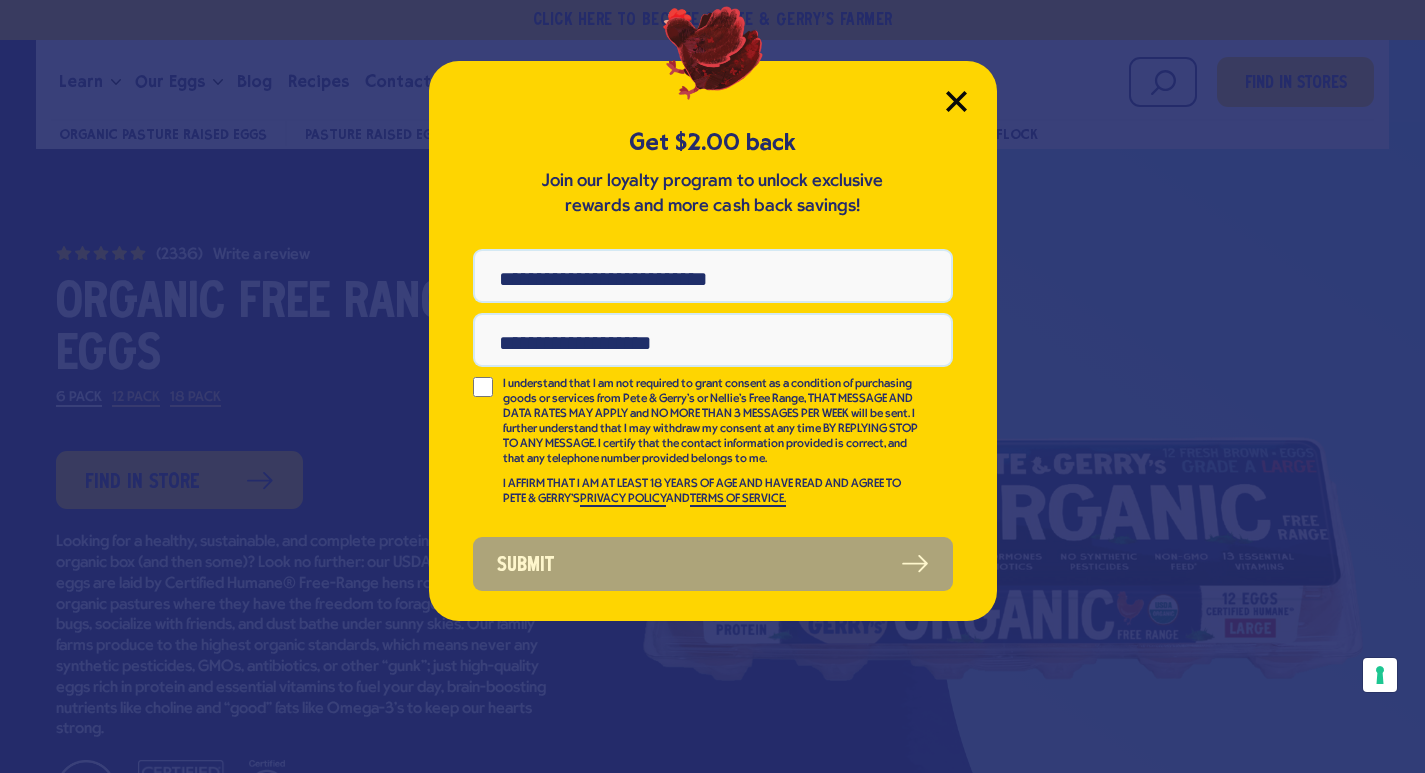 click 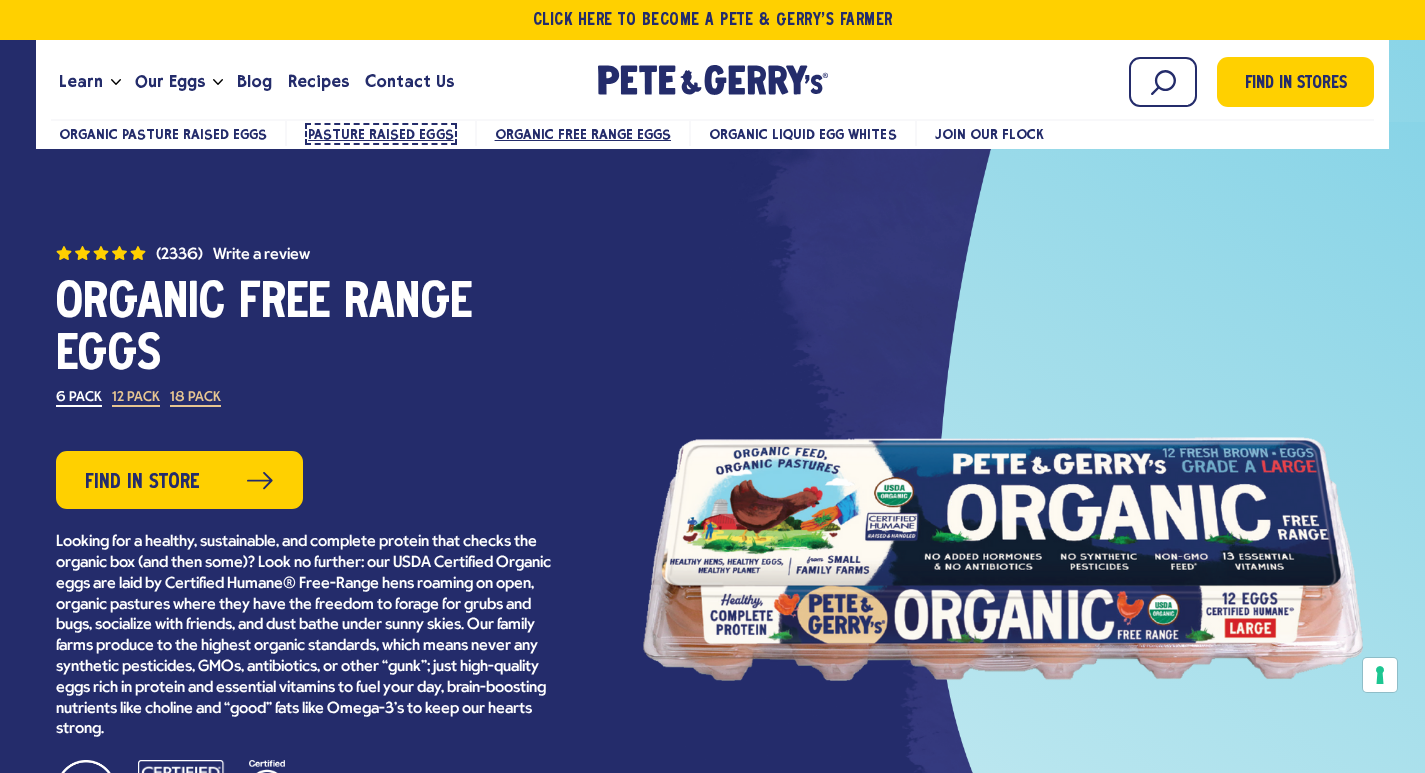 click on "Pasture Raised Eggs" at bounding box center [380, 134] 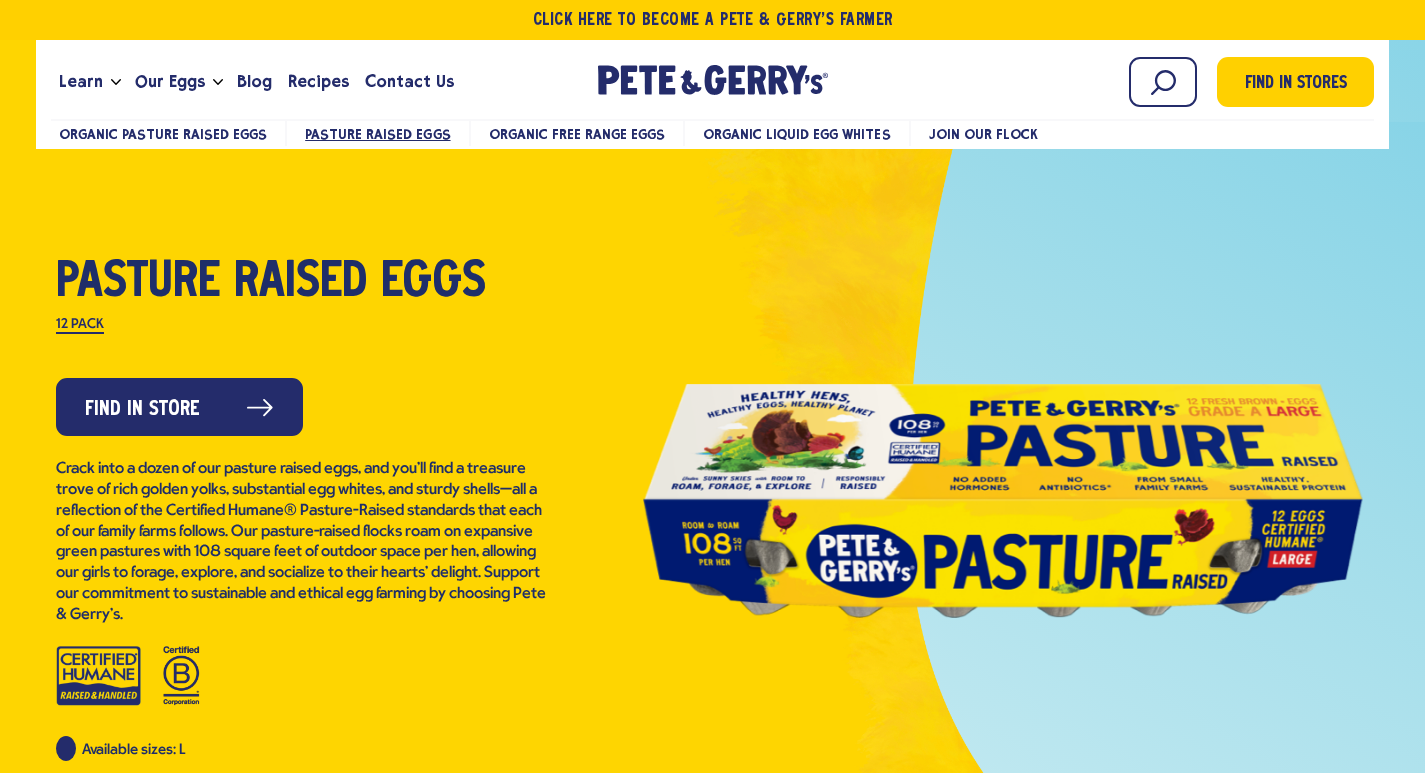 scroll, scrollTop: 0, scrollLeft: 0, axis: both 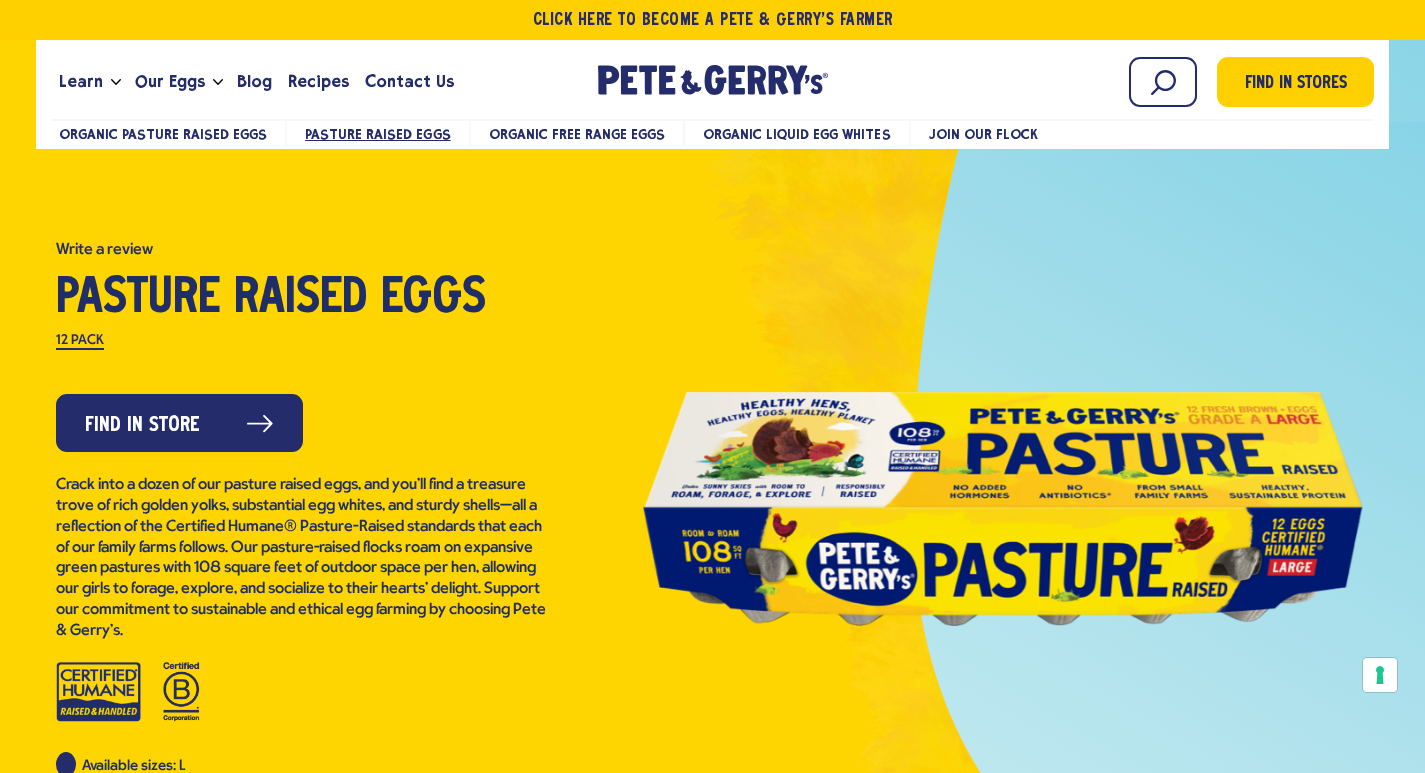 click on "Organic Free Range Eggs" at bounding box center [578, 133] 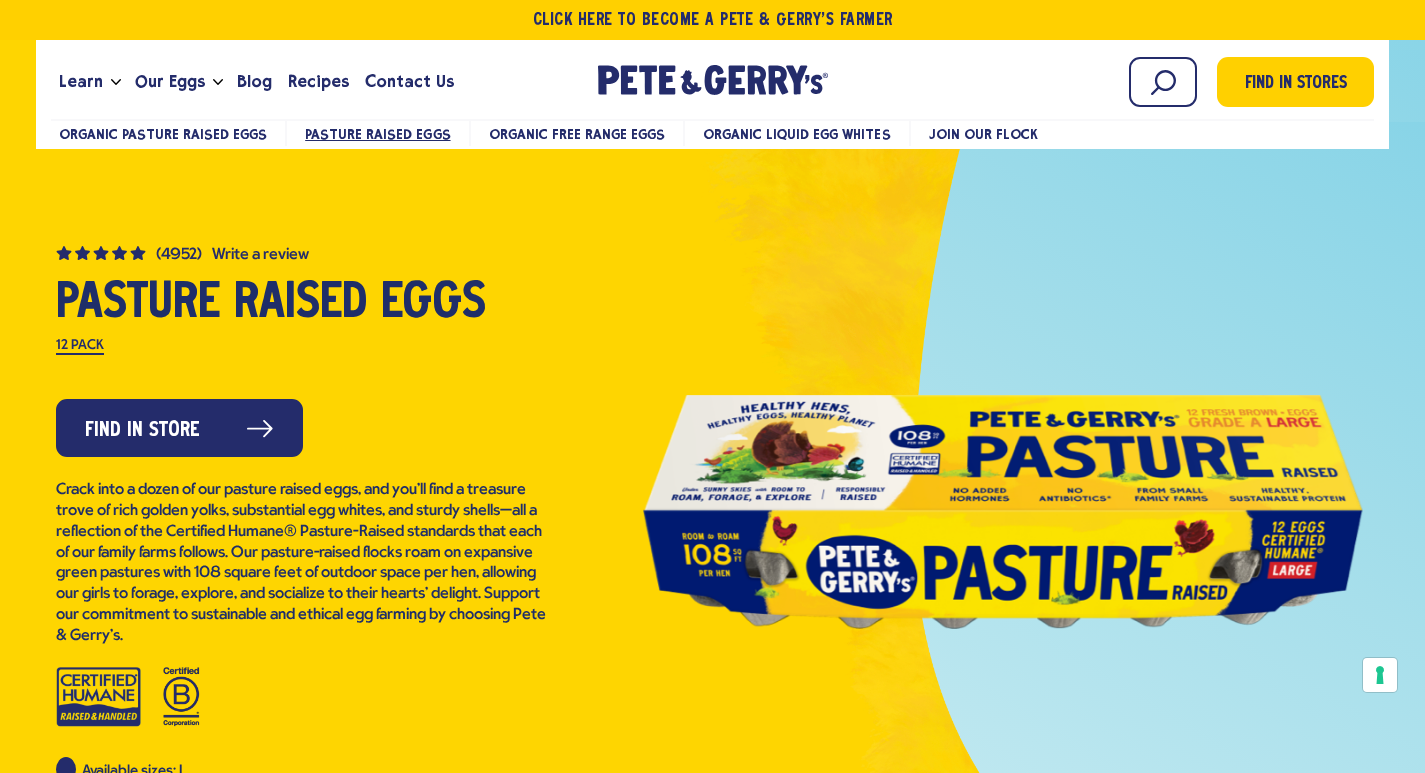click on "Organic Free Range Eggs" at bounding box center (578, 133) 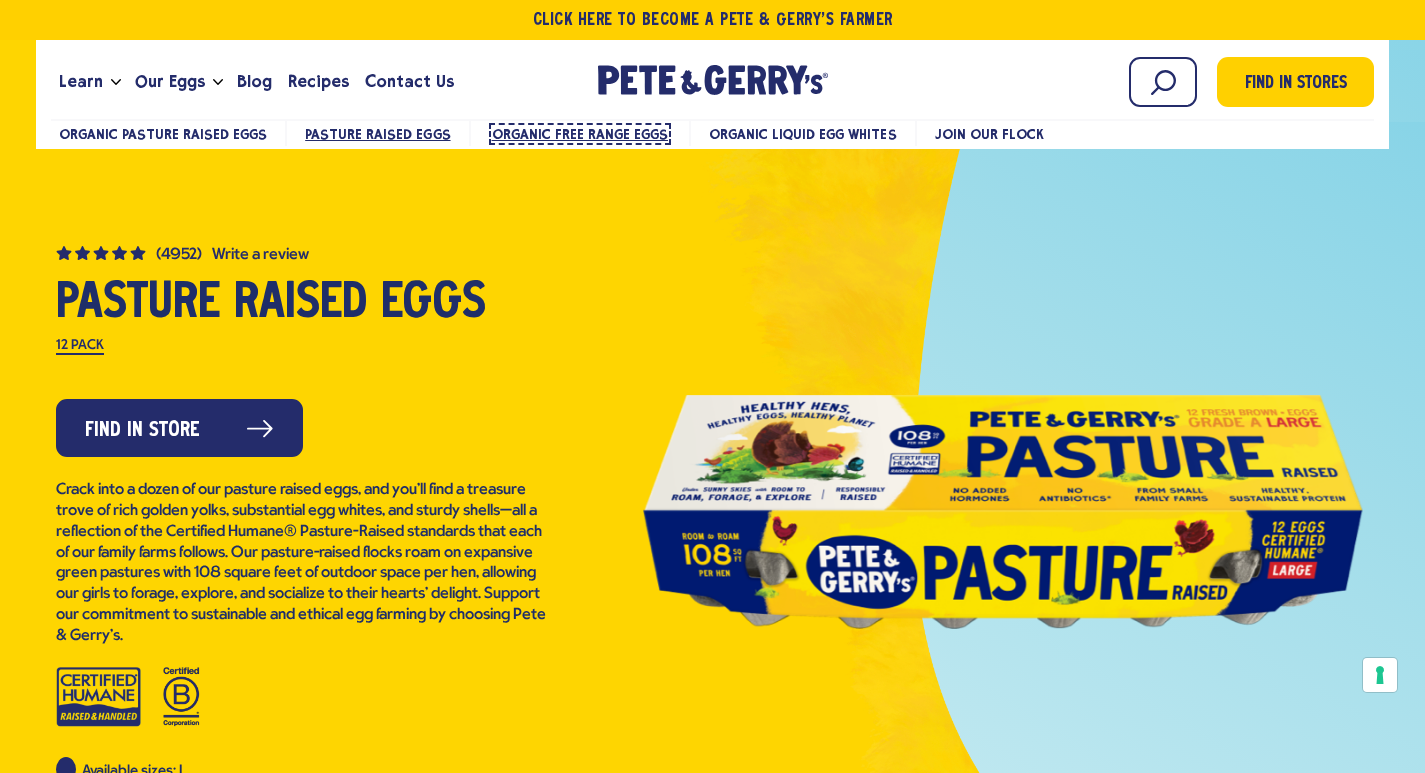 click on "Organic Free Range Eggs" at bounding box center [580, 134] 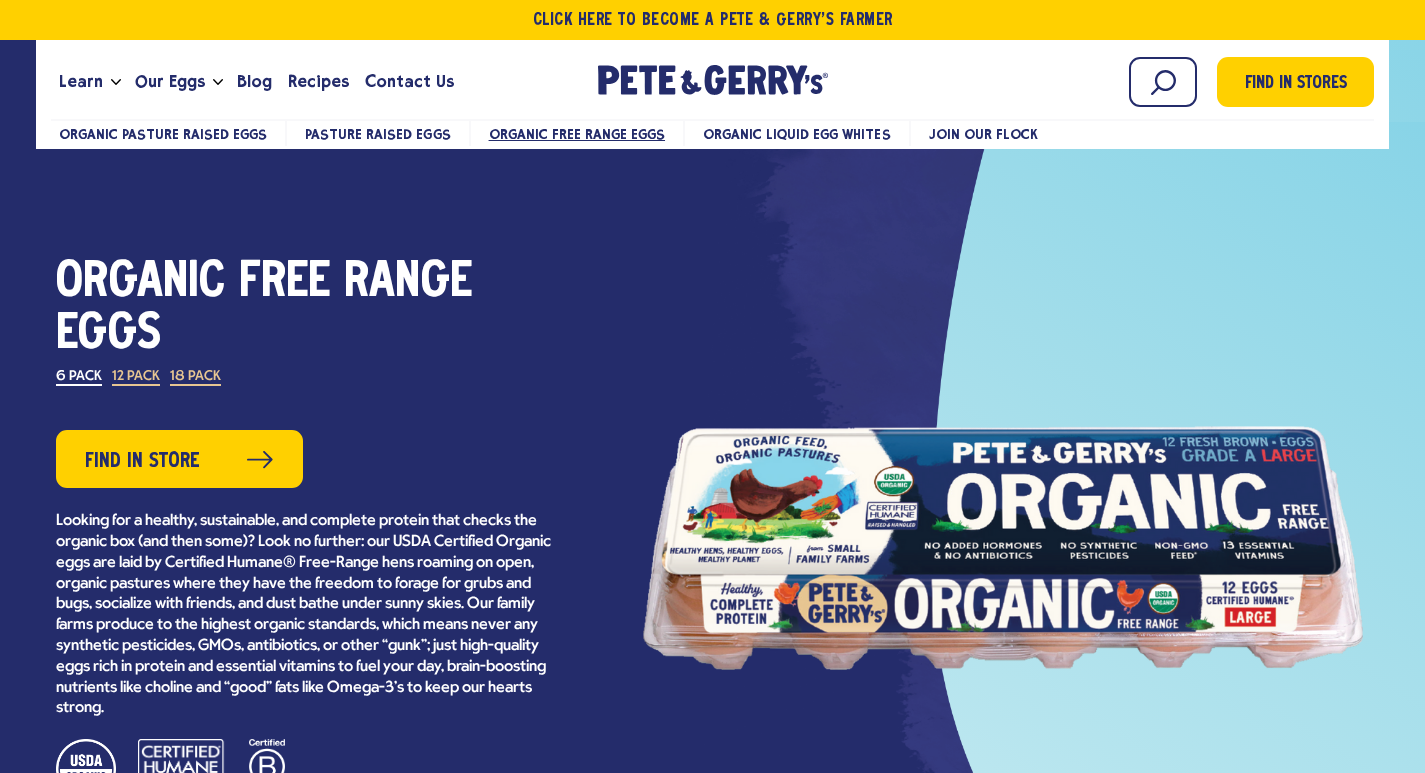 scroll, scrollTop: 0, scrollLeft: 0, axis: both 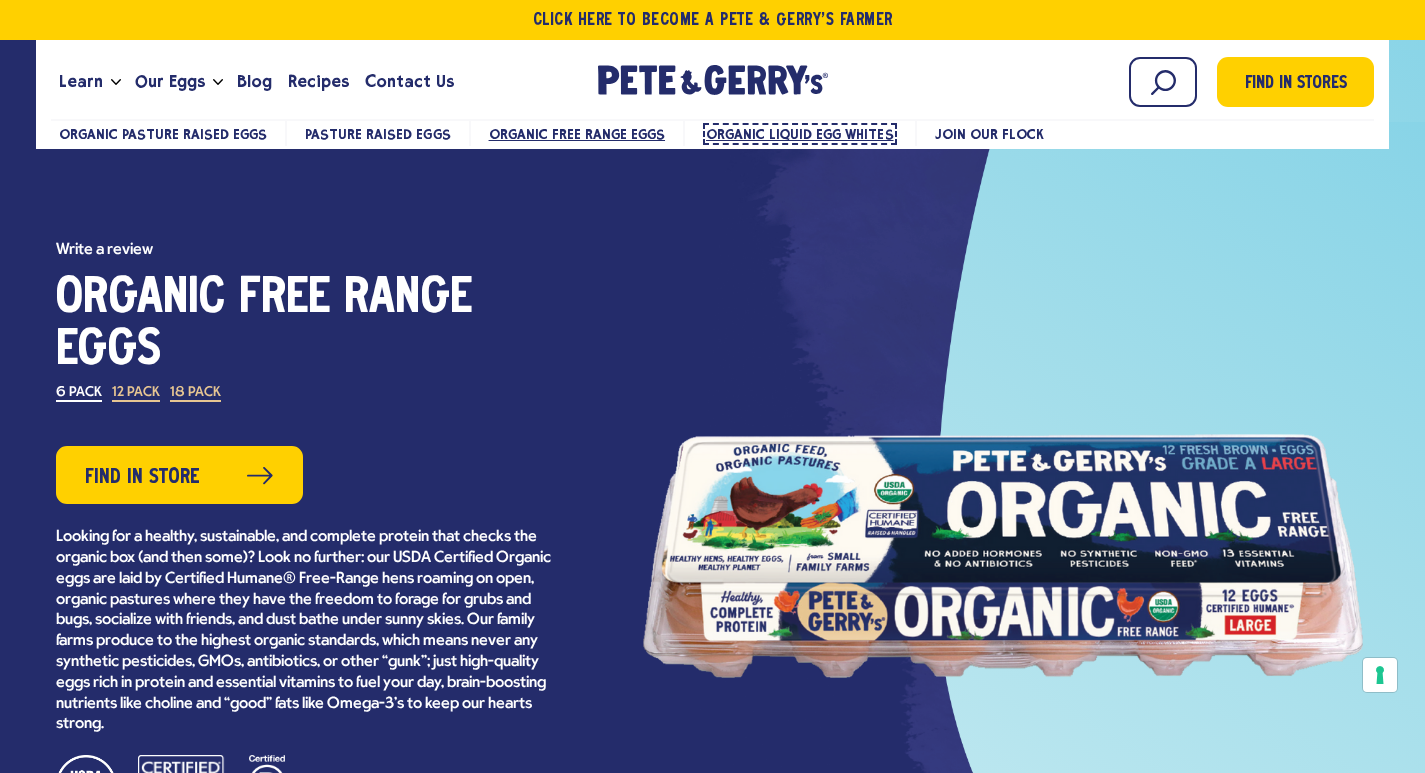 click on "Organic Liquid Egg Whites" at bounding box center (800, 134) 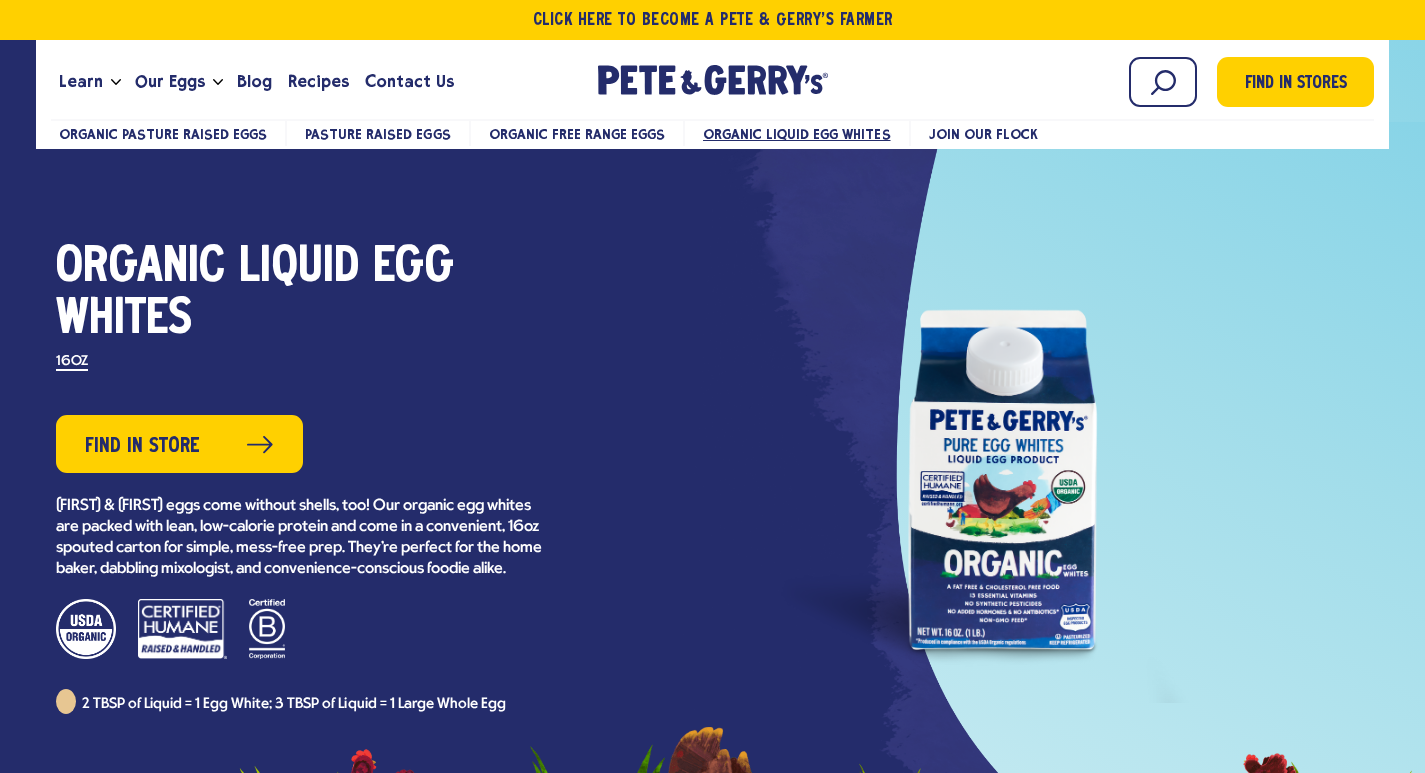 scroll, scrollTop: 0, scrollLeft: 0, axis: both 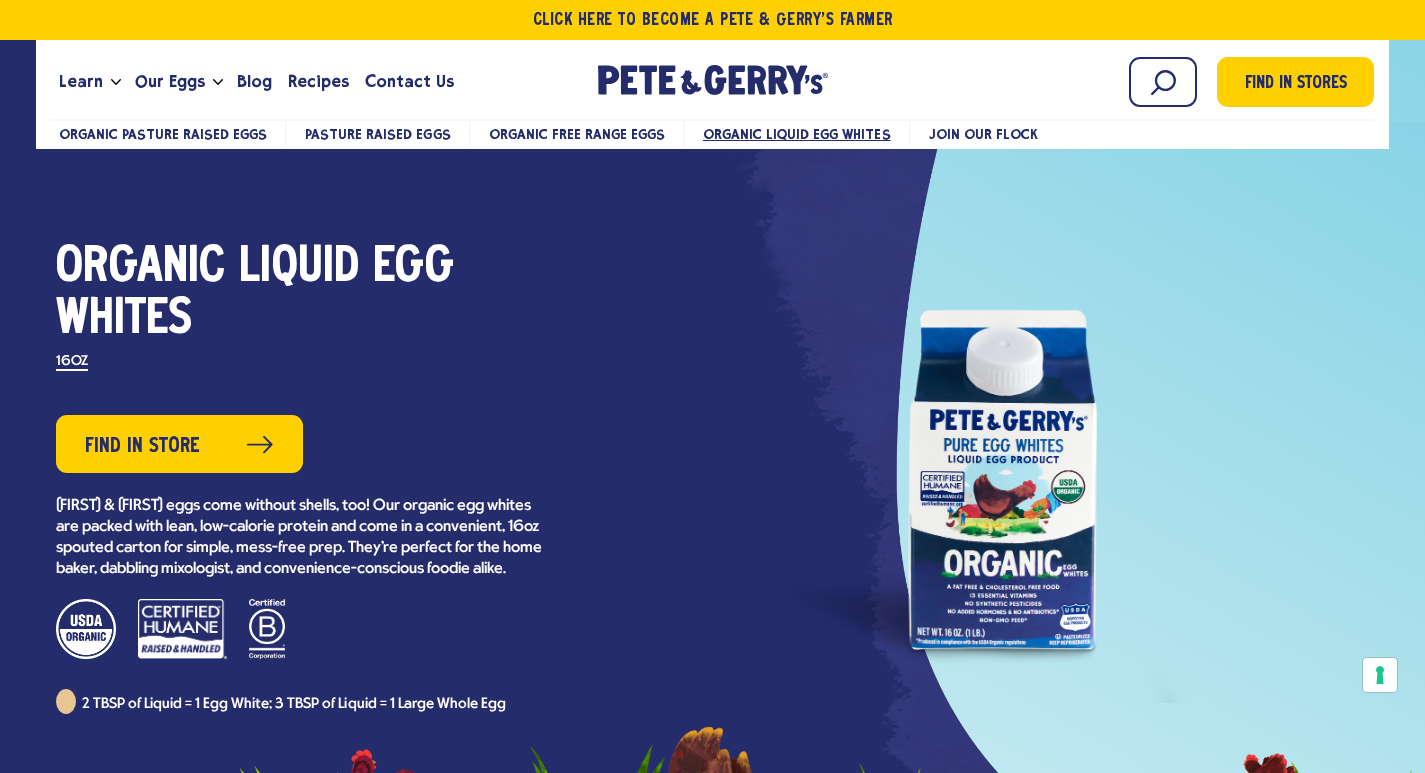 click on "Organic Free Range Eggs" at bounding box center [578, 133] 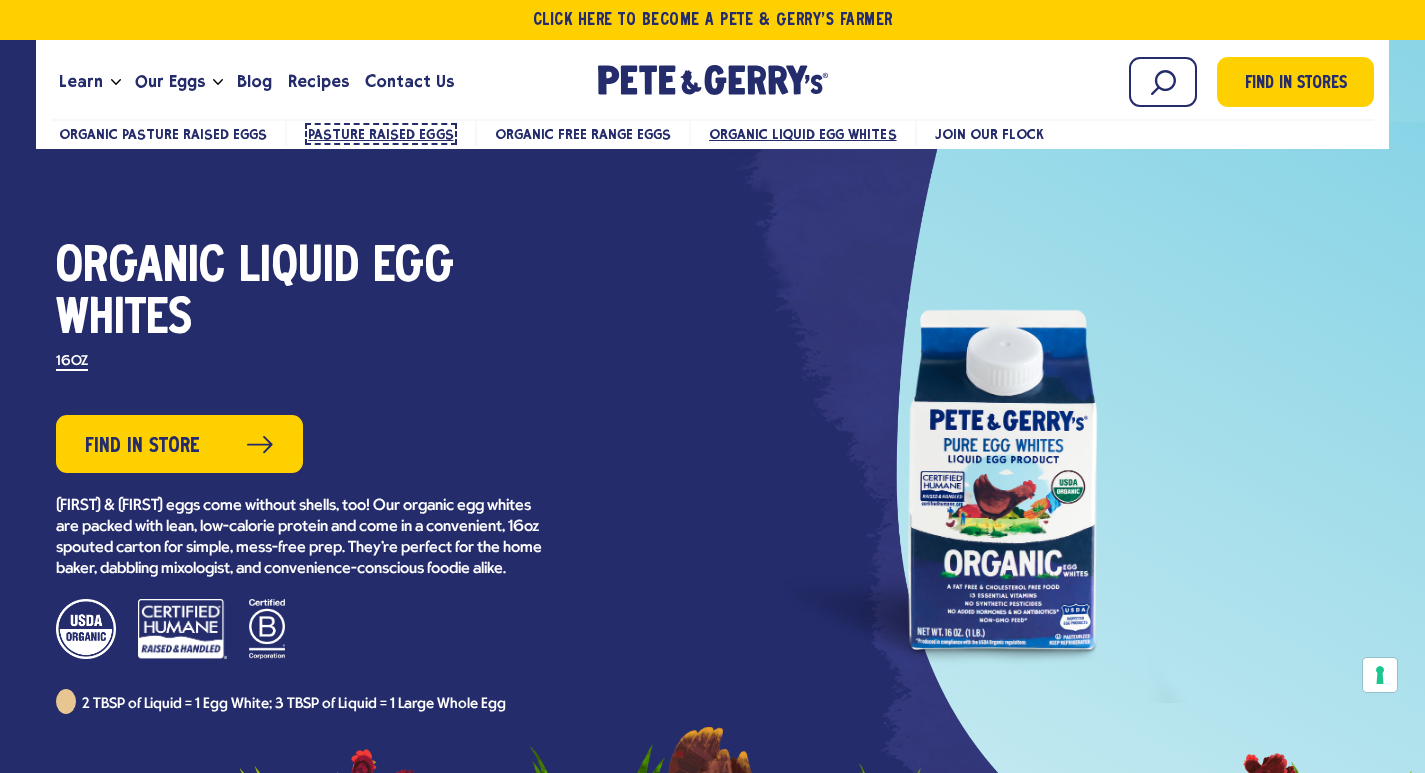 click on "Pasture Raised Eggs" at bounding box center (380, 134) 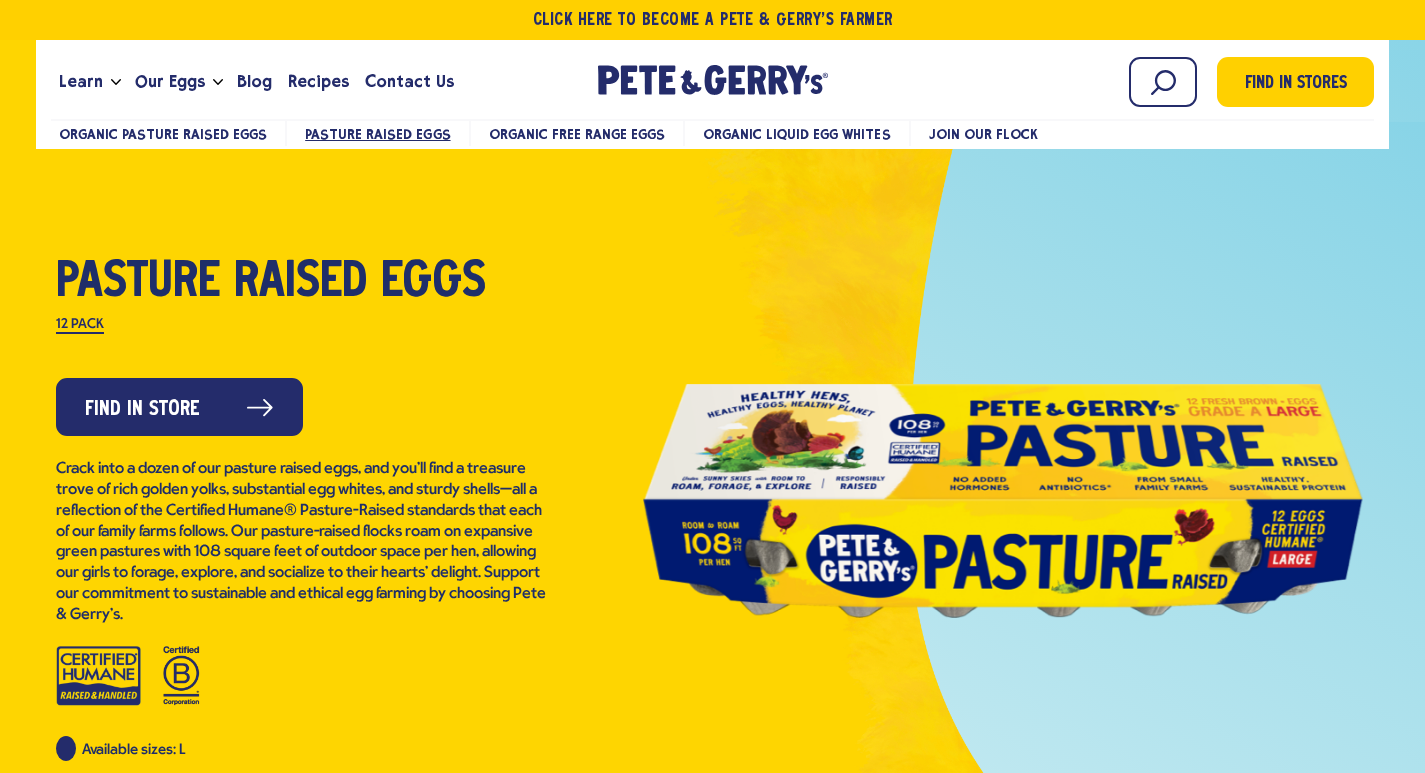 scroll, scrollTop: 0, scrollLeft: 0, axis: both 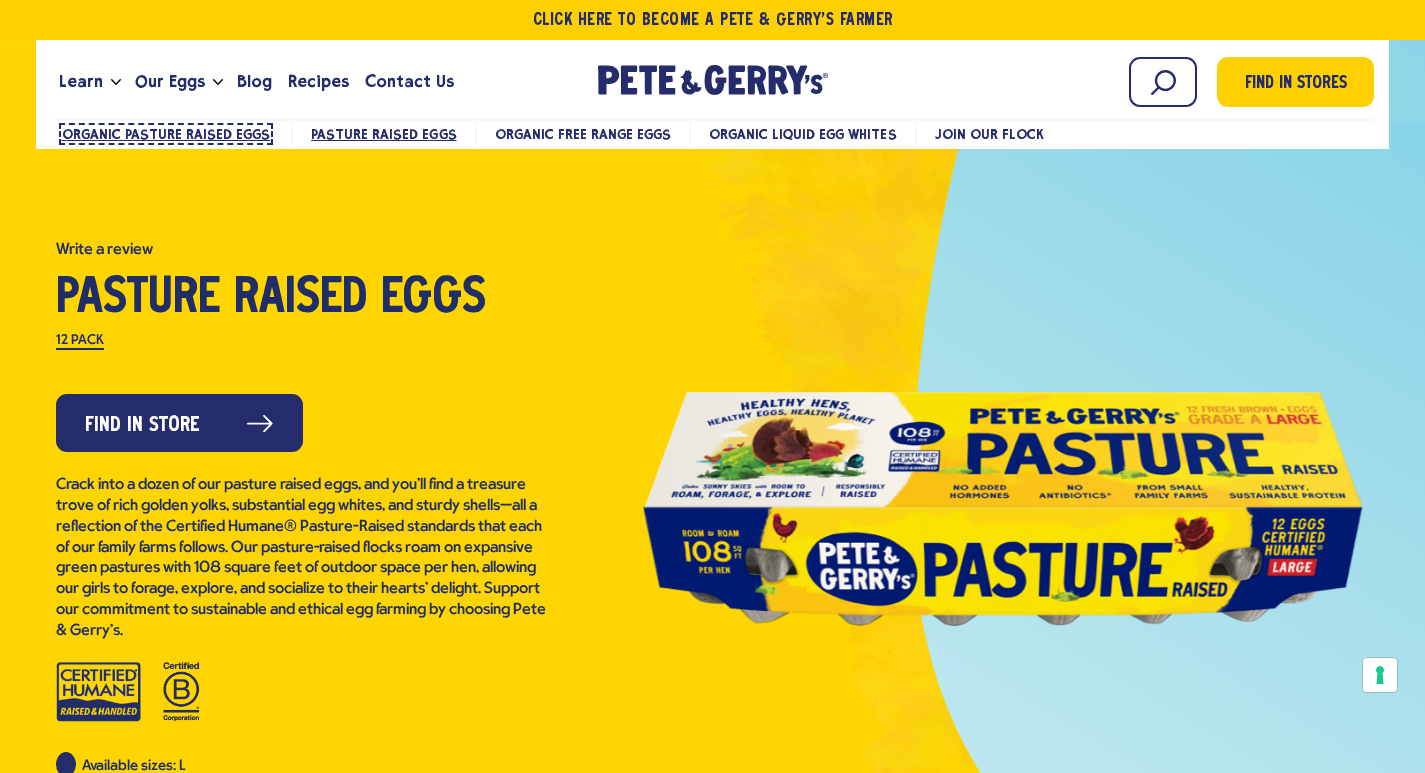 click on "Organic Pasture Raised Eggs" at bounding box center [166, 134] 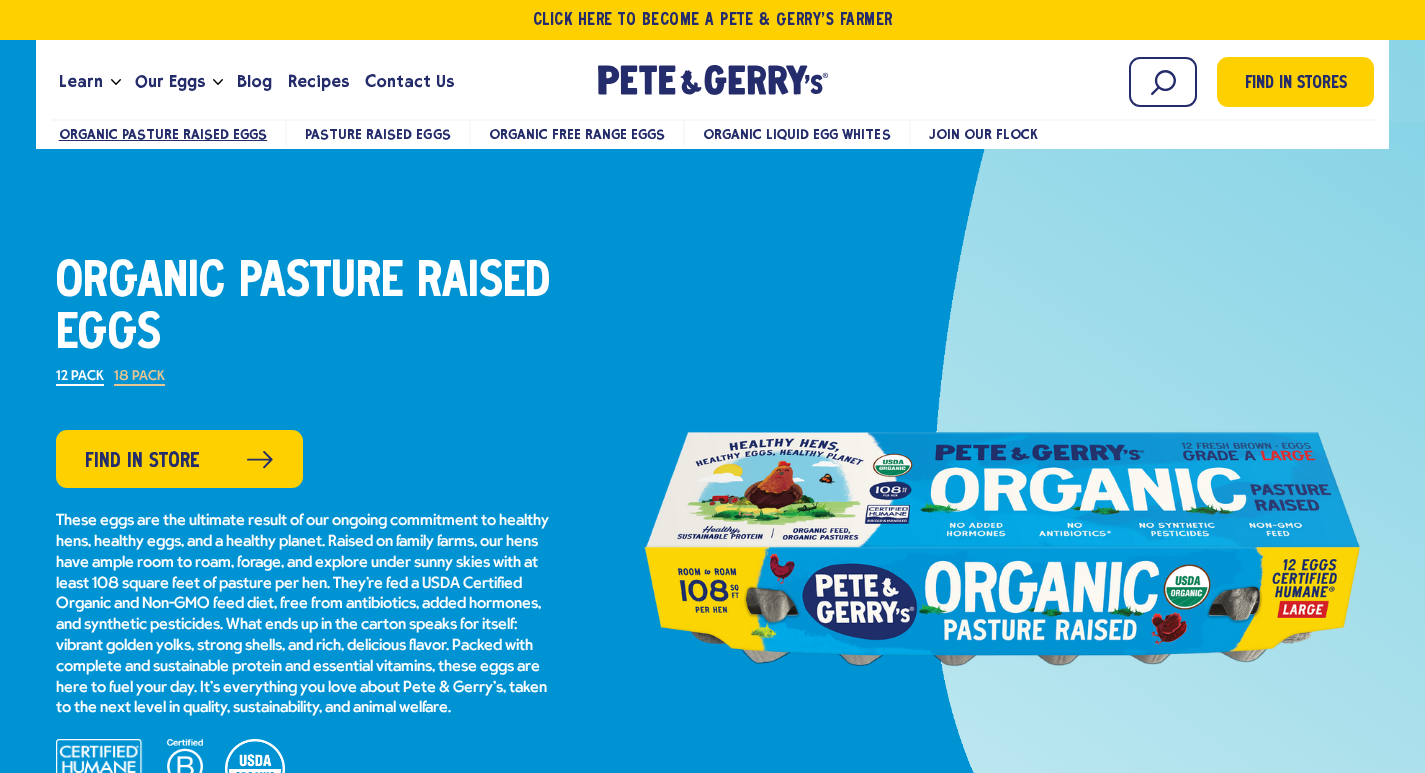 scroll, scrollTop: 0, scrollLeft: 0, axis: both 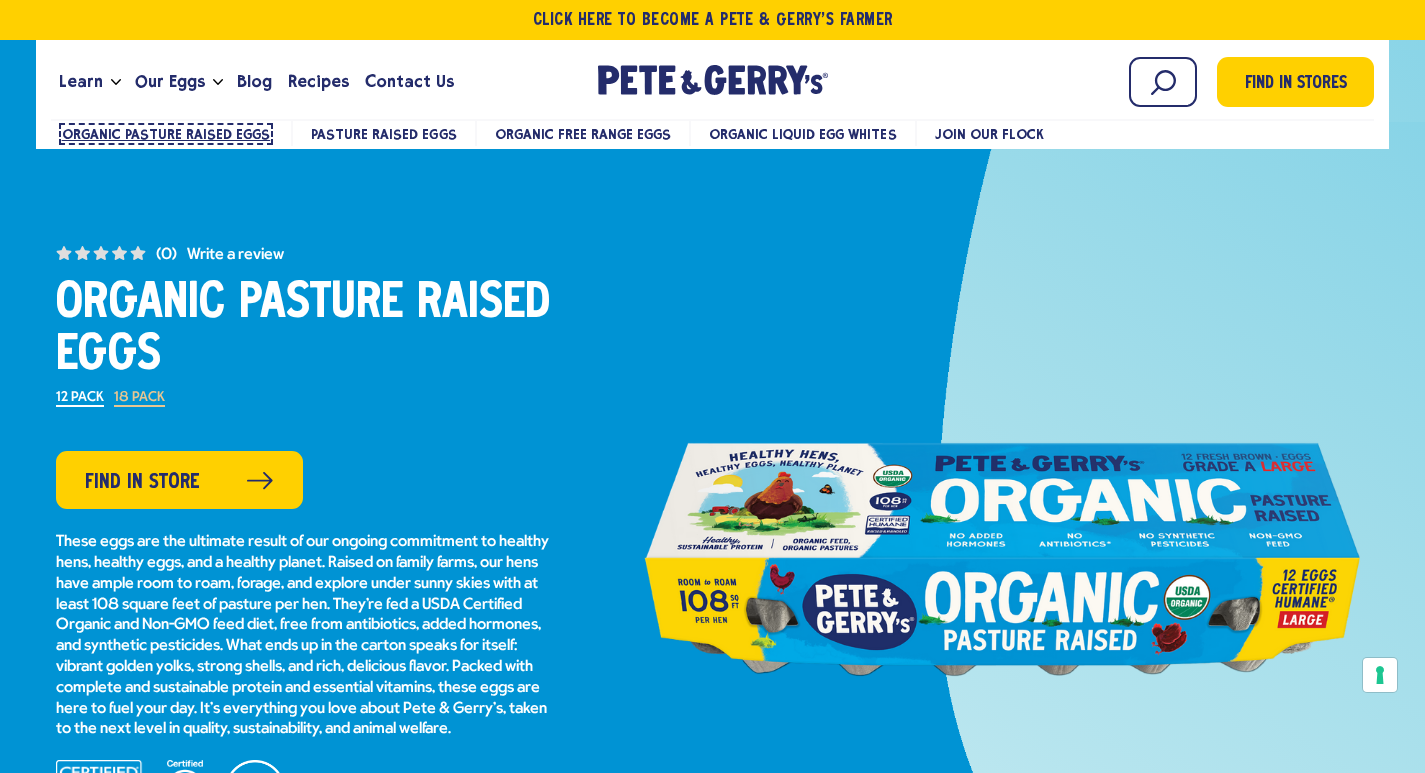 click on "Organic Pasture Raised Eggs" at bounding box center (166, 134) 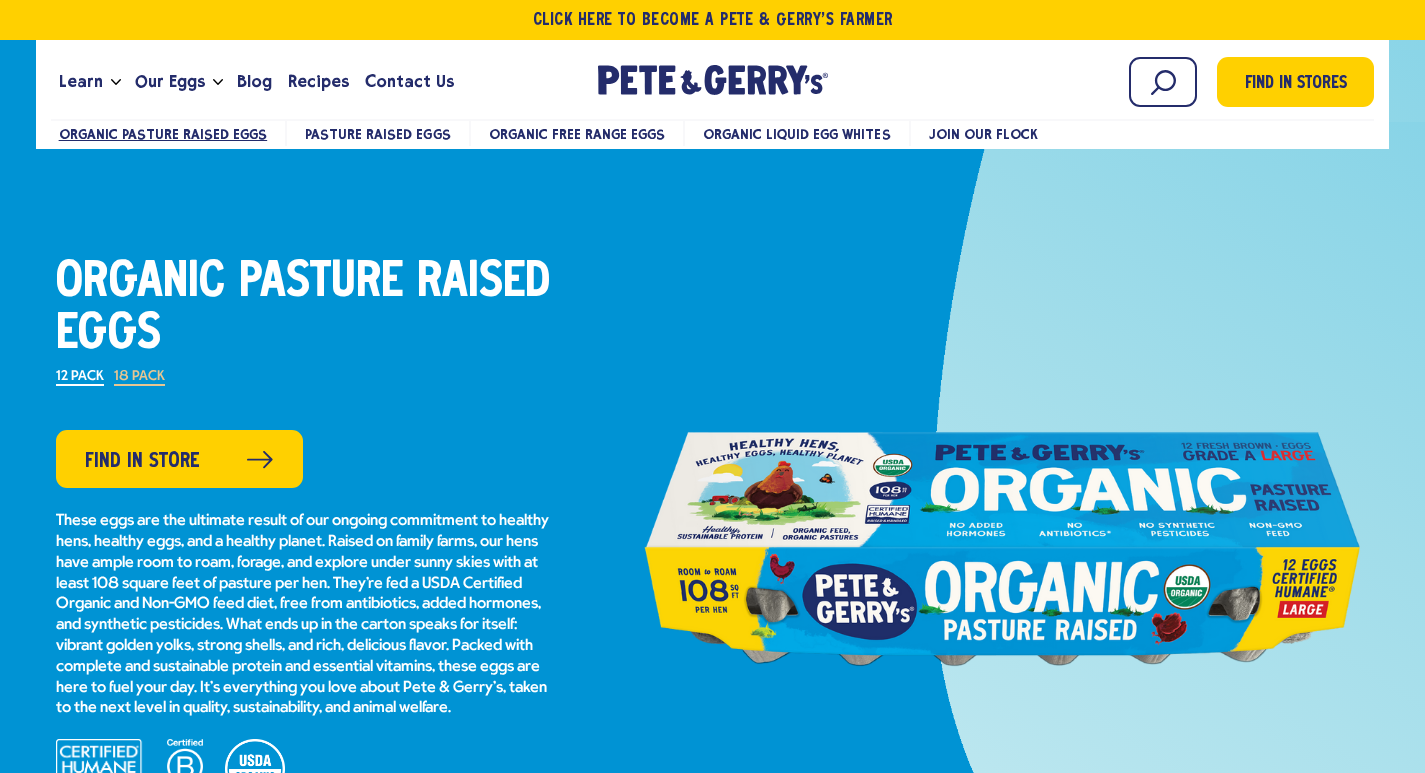 scroll, scrollTop: 0, scrollLeft: 0, axis: both 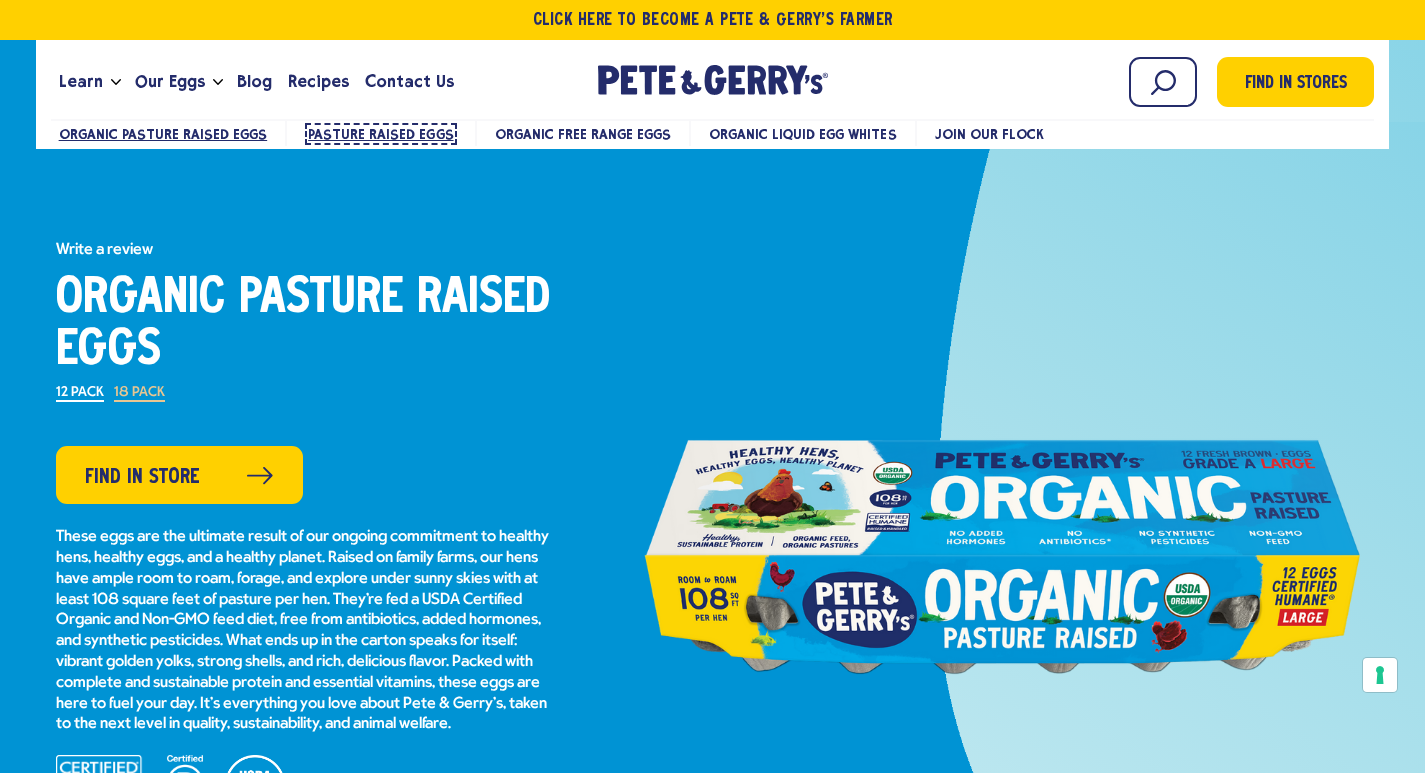 click on "Pasture Raised Eggs" at bounding box center [380, 134] 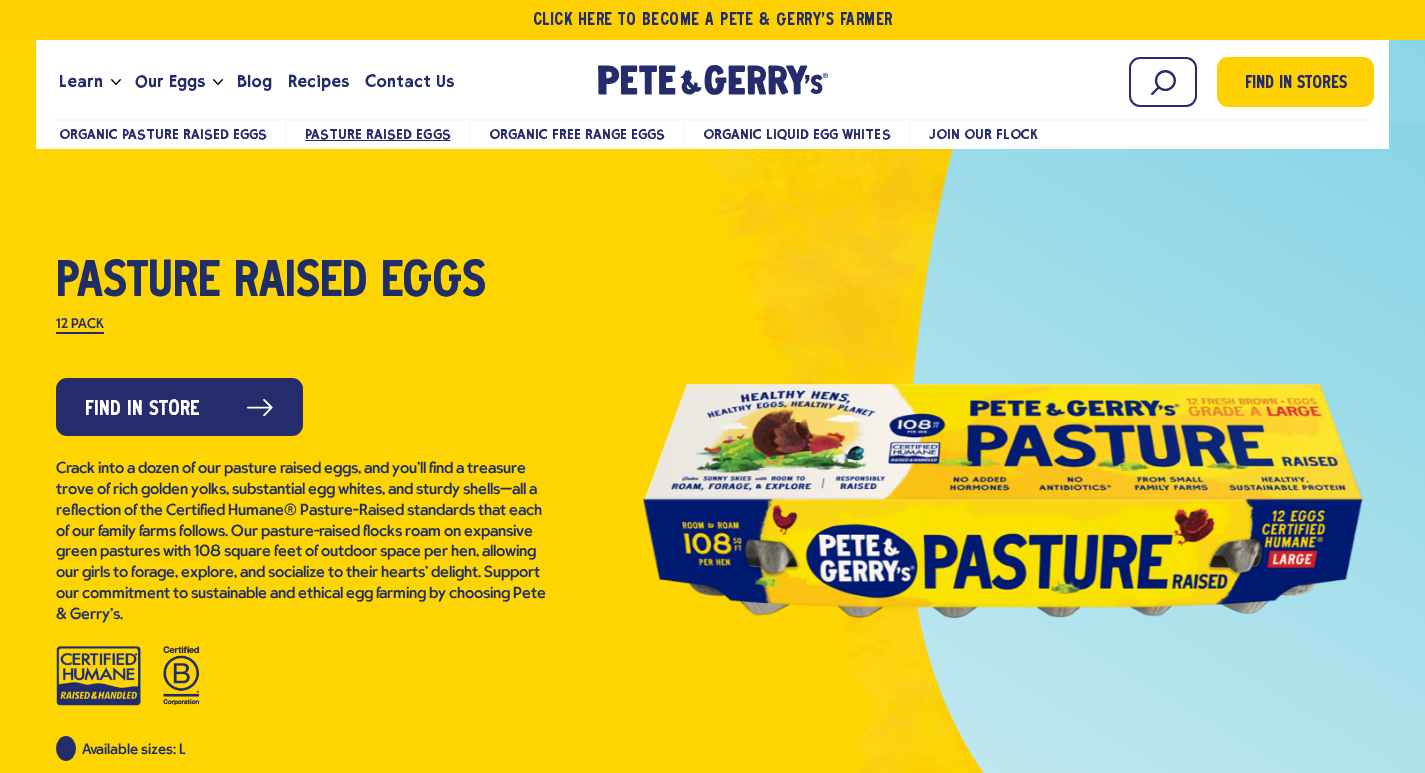 scroll, scrollTop: 0, scrollLeft: 0, axis: both 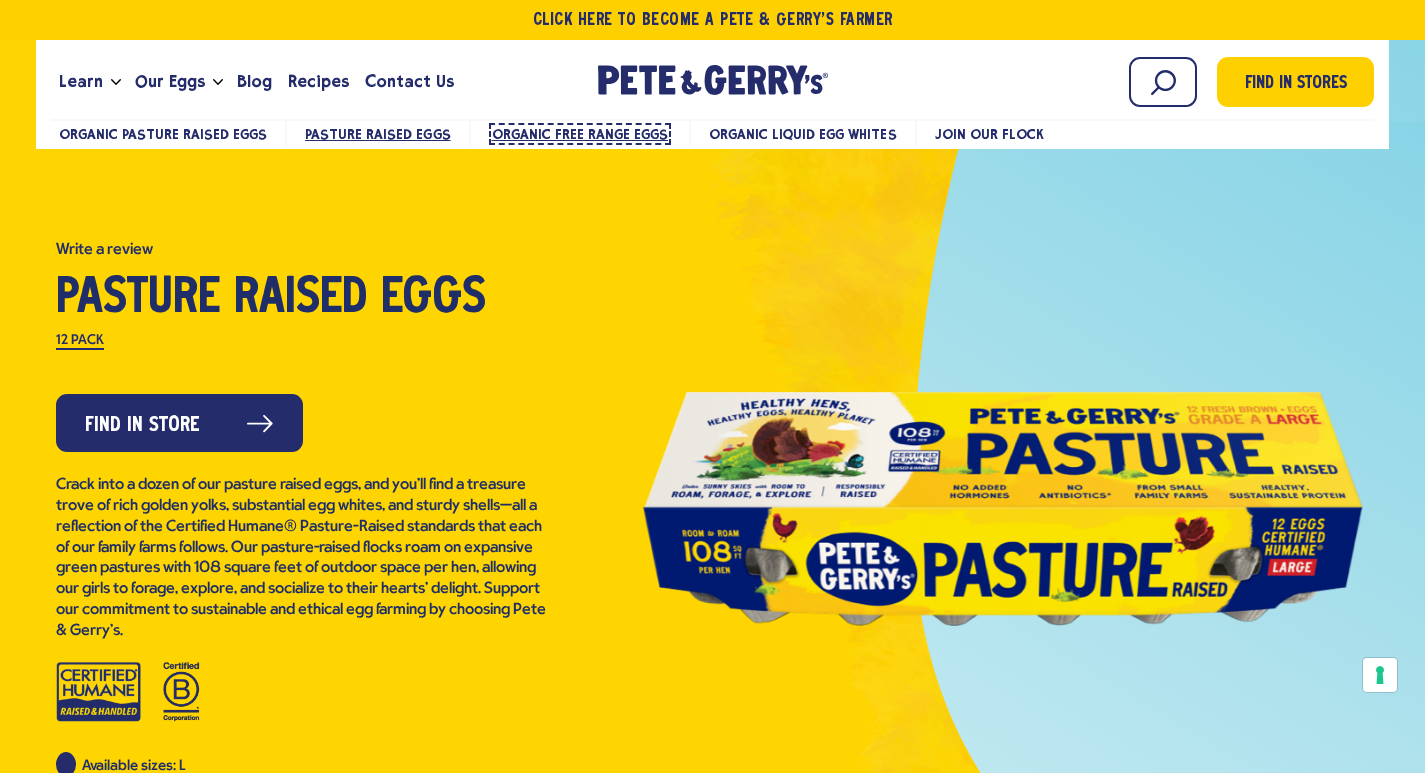 click on "Organic Free Range Eggs" at bounding box center (580, 134) 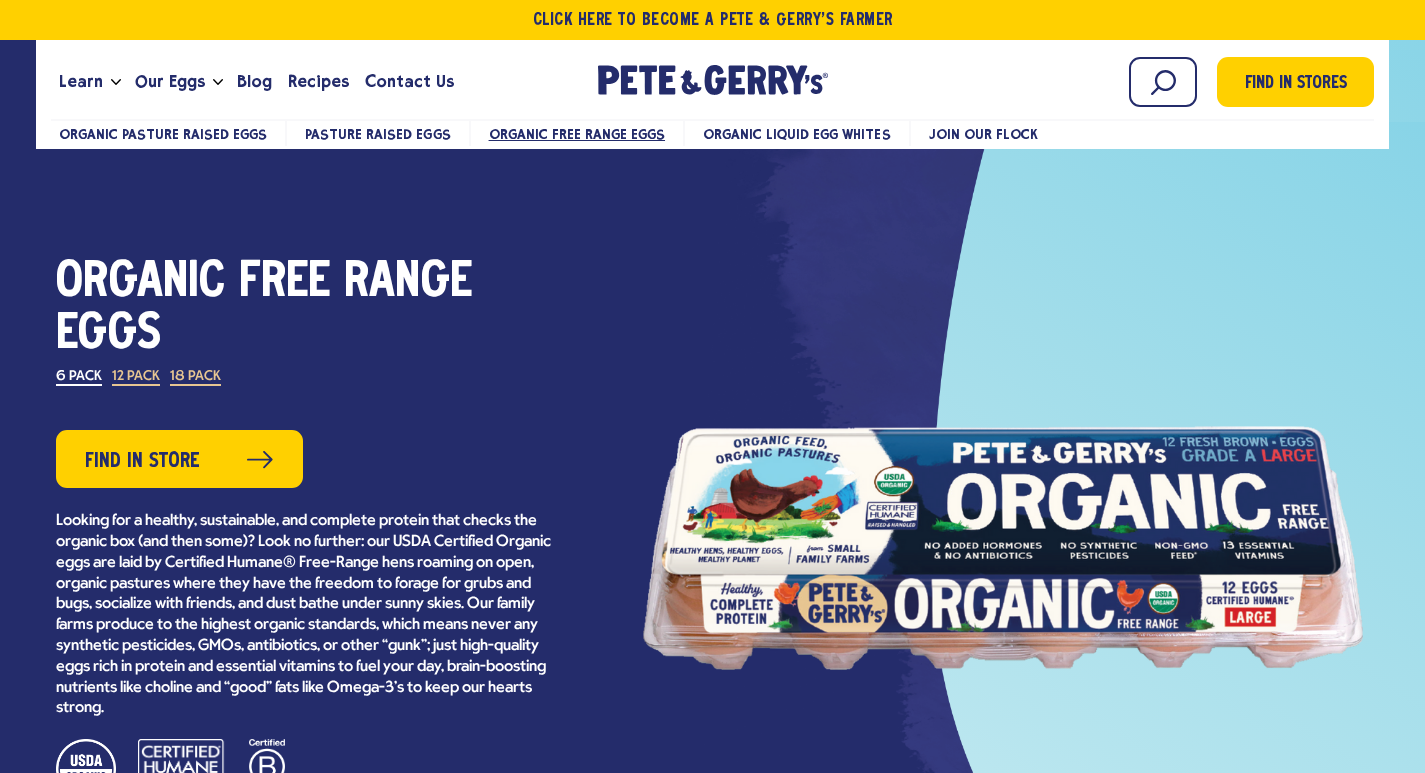 scroll, scrollTop: 0, scrollLeft: 0, axis: both 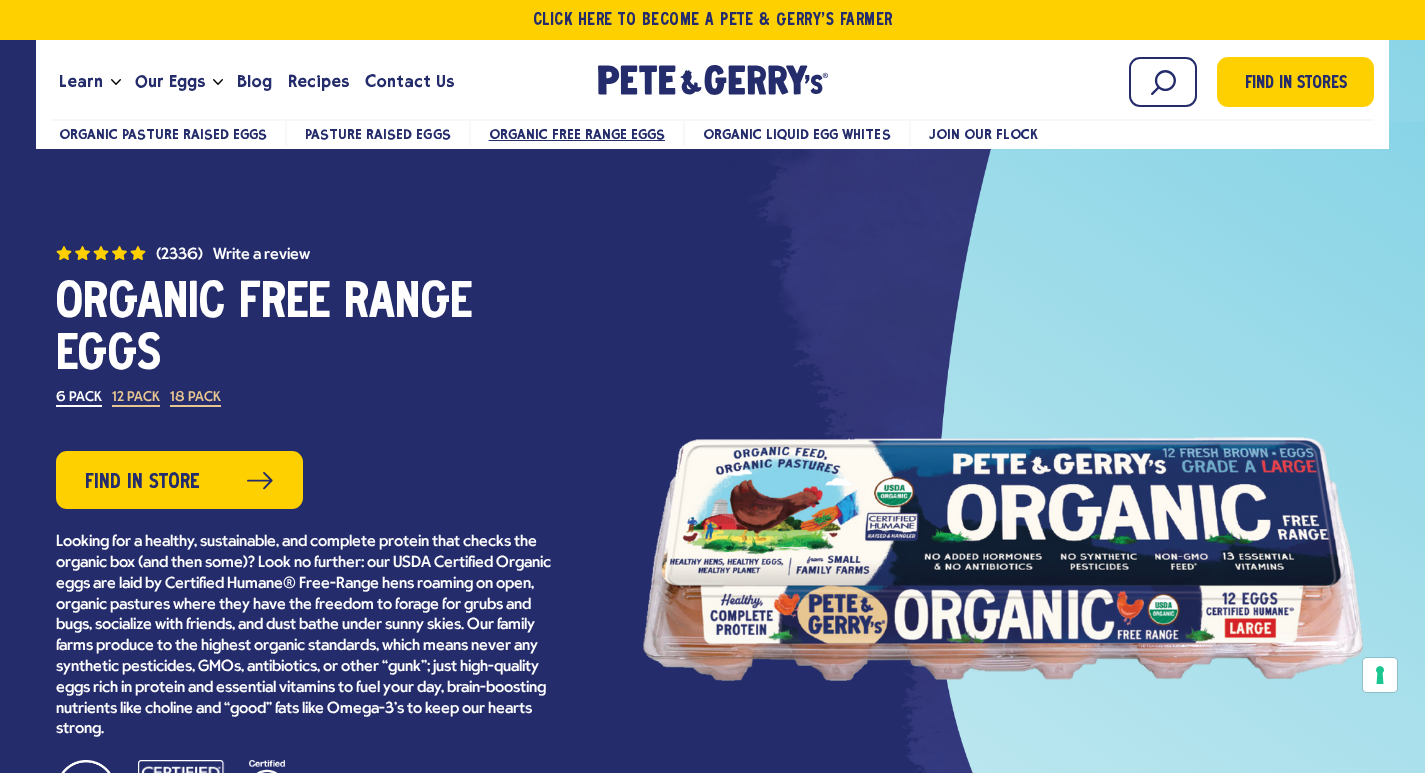 drag, startPoint x: 914, startPoint y: 554, endPoint x: 887, endPoint y: 522, distance: 41.868843 